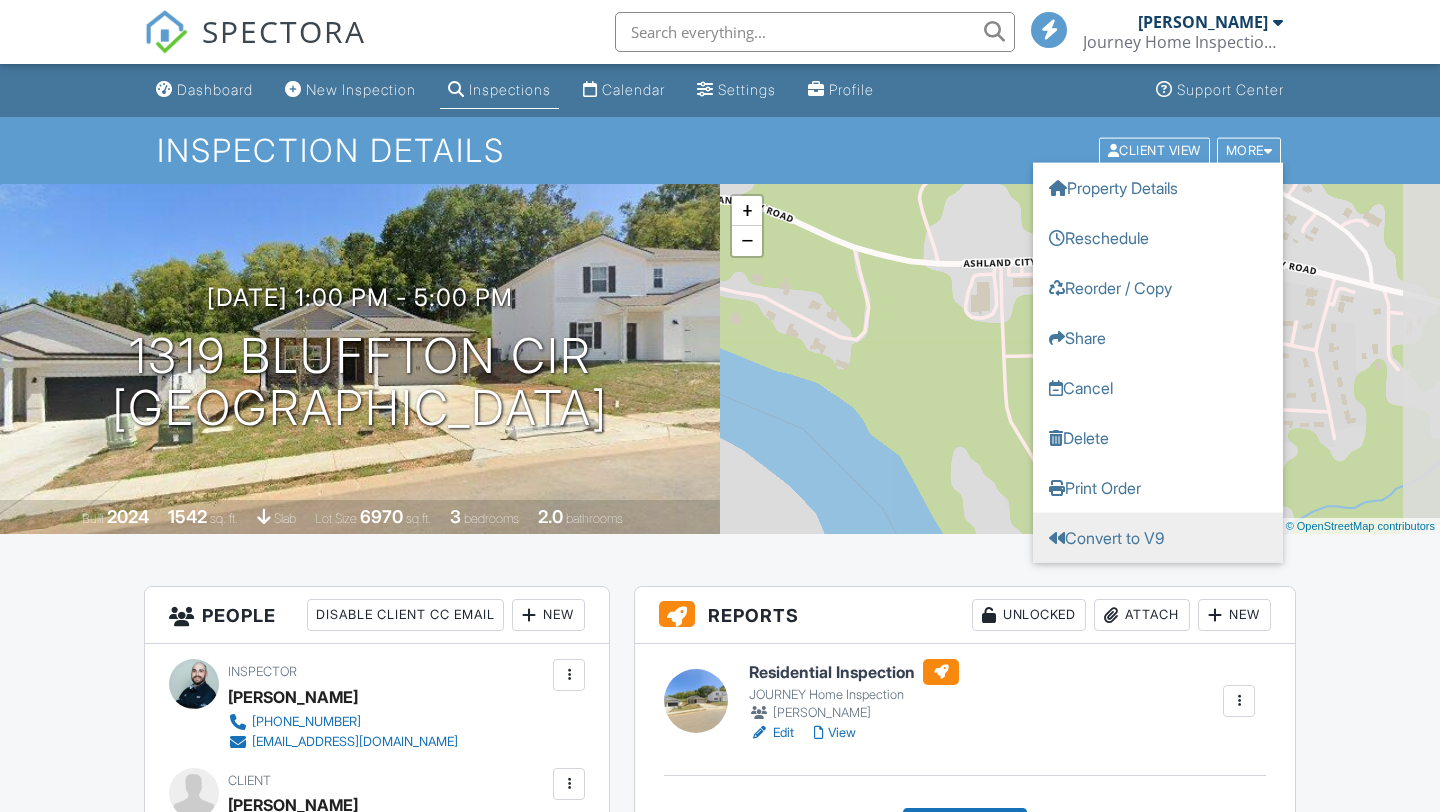 click on "Convert to V9" at bounding box center [1158, 537] 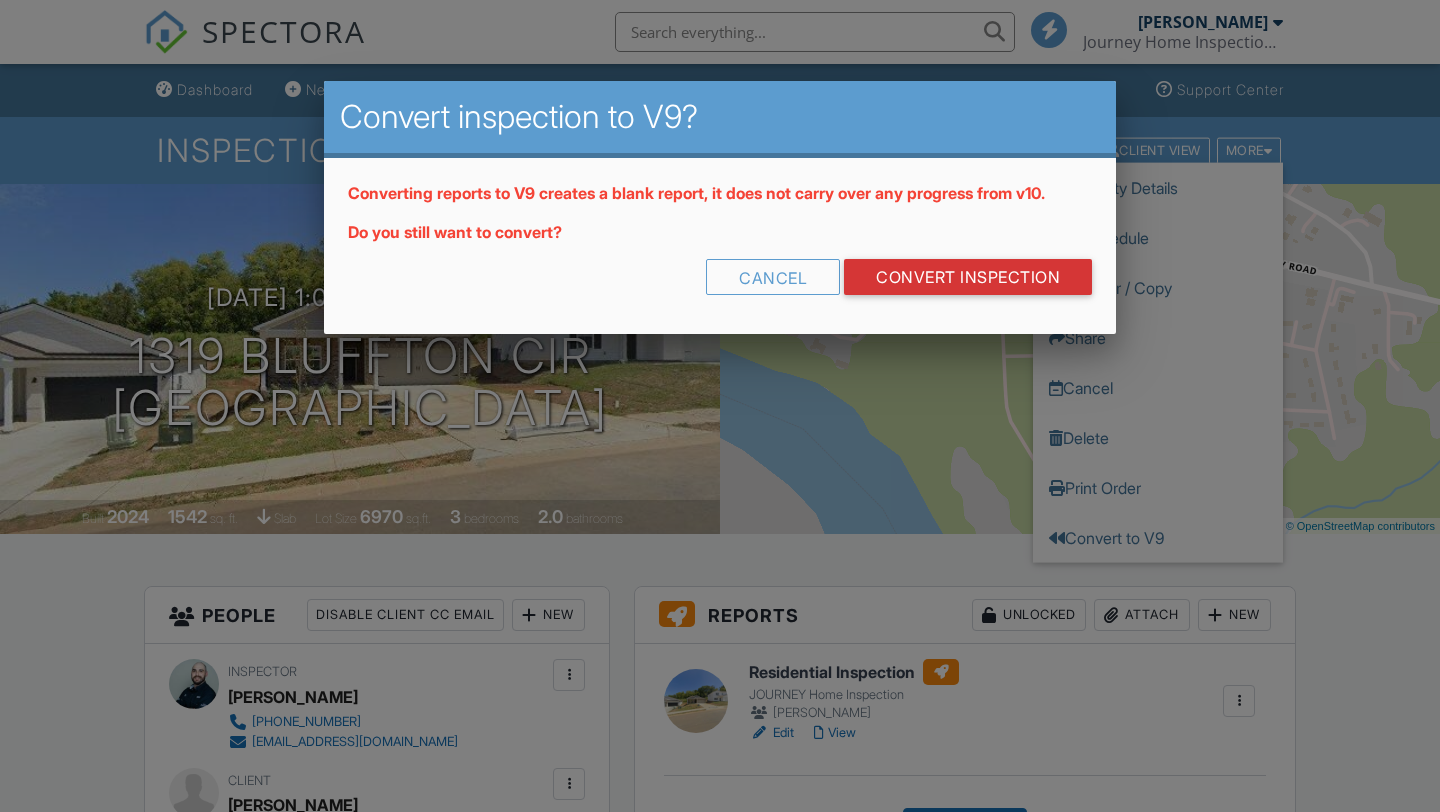 scroll, scrollTop: 0, scrollLeft: 0, axis: both 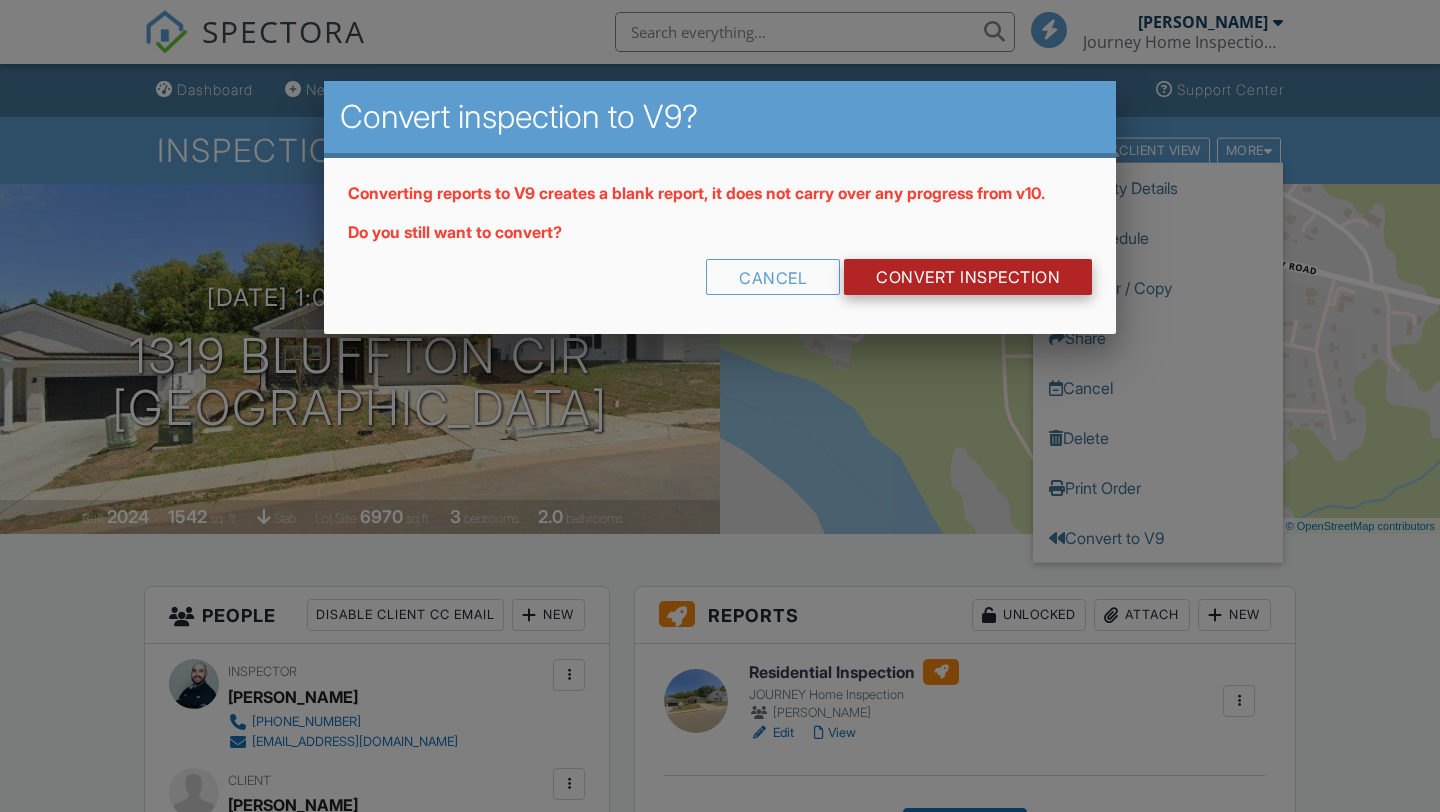 click on "CONVERT INSPECTION" at bounding box center [968, 277] 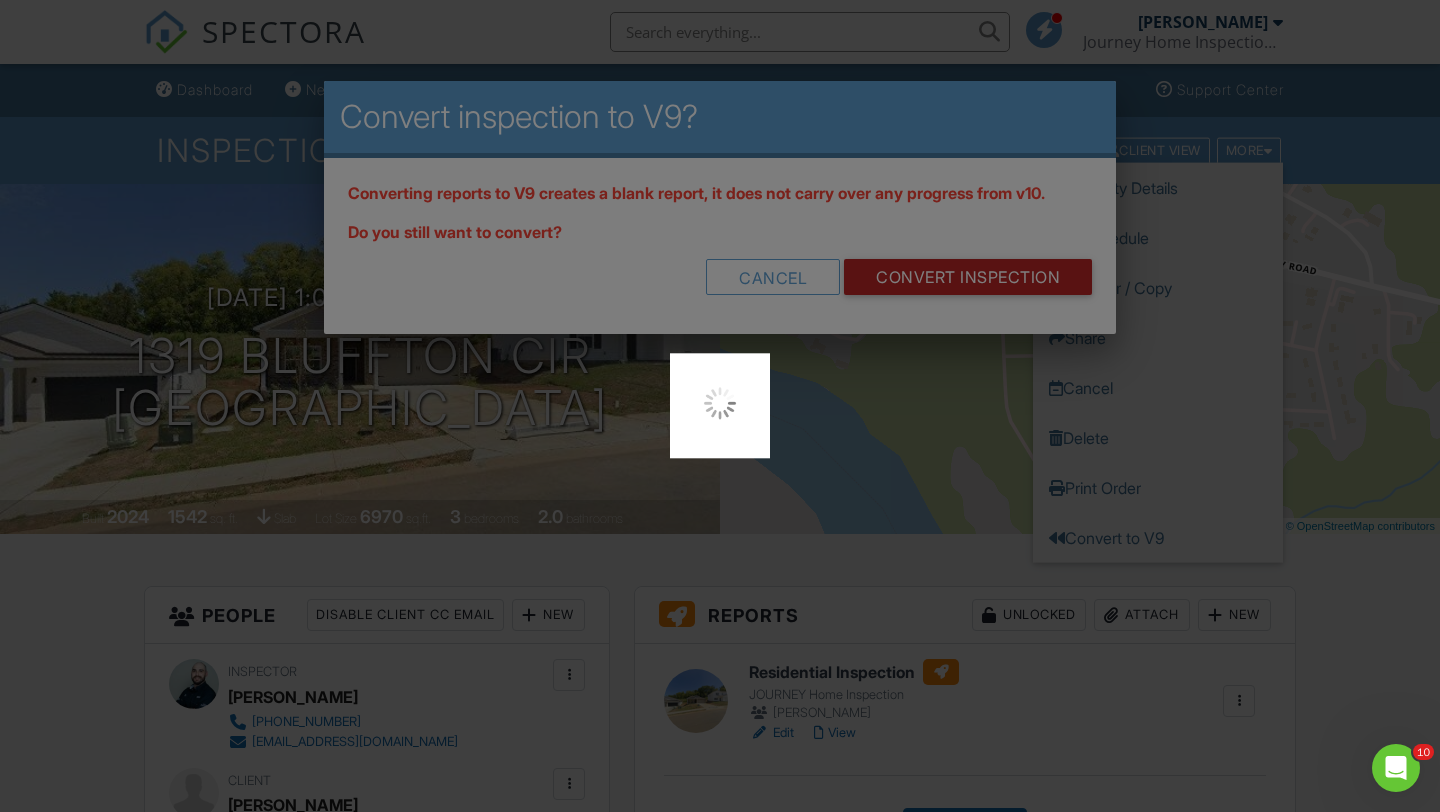 scroll, scrollTop: 0, scrollLeft: 0, axis: both 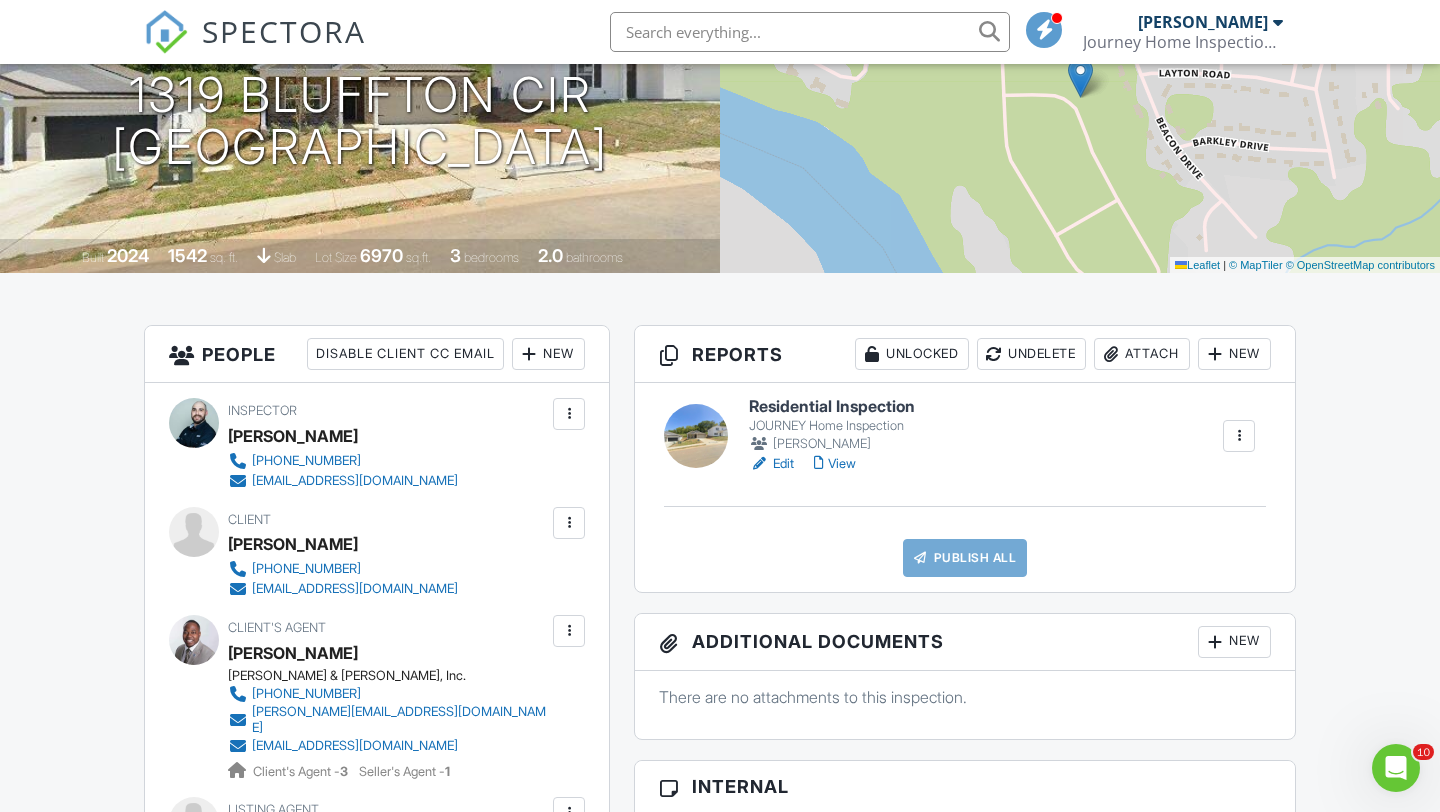 click on "Edit" at bounding box center [771, 464] 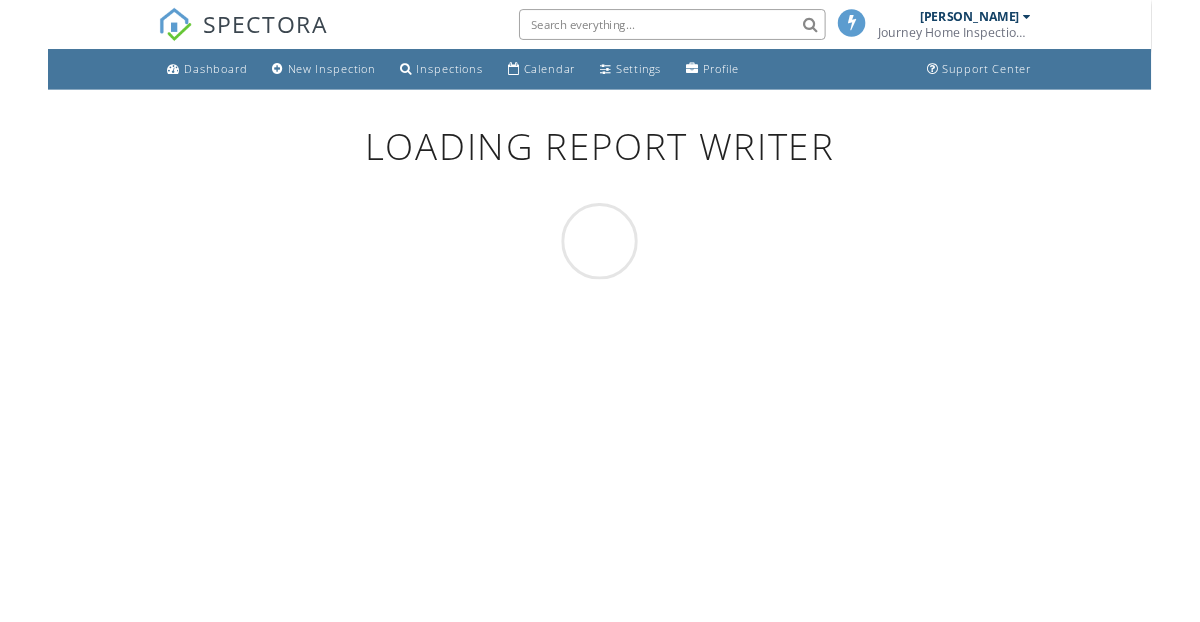 scroll, scrollTop: 0, scrollLeft: 0, axis: both 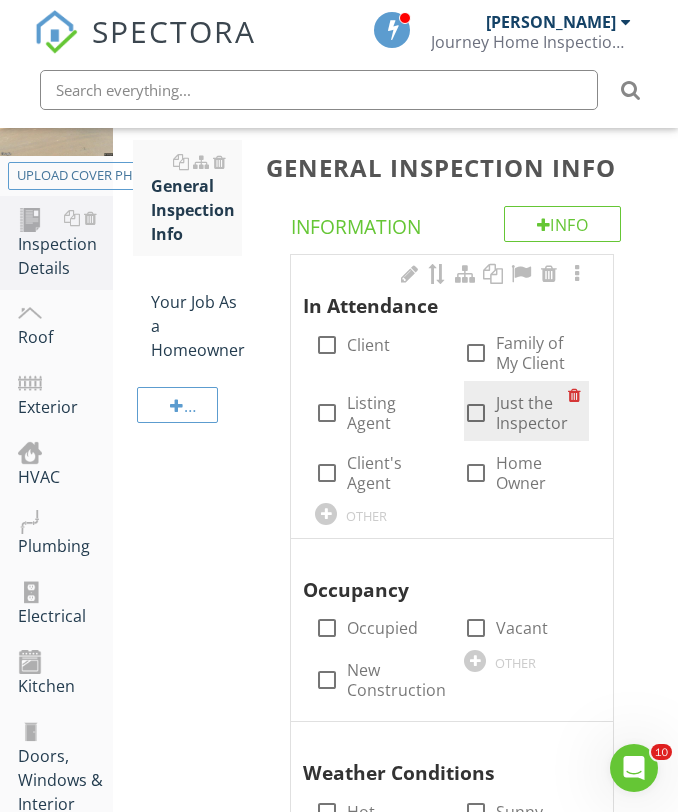 click on "Just the Inspector" at bounding box center (532, 413) 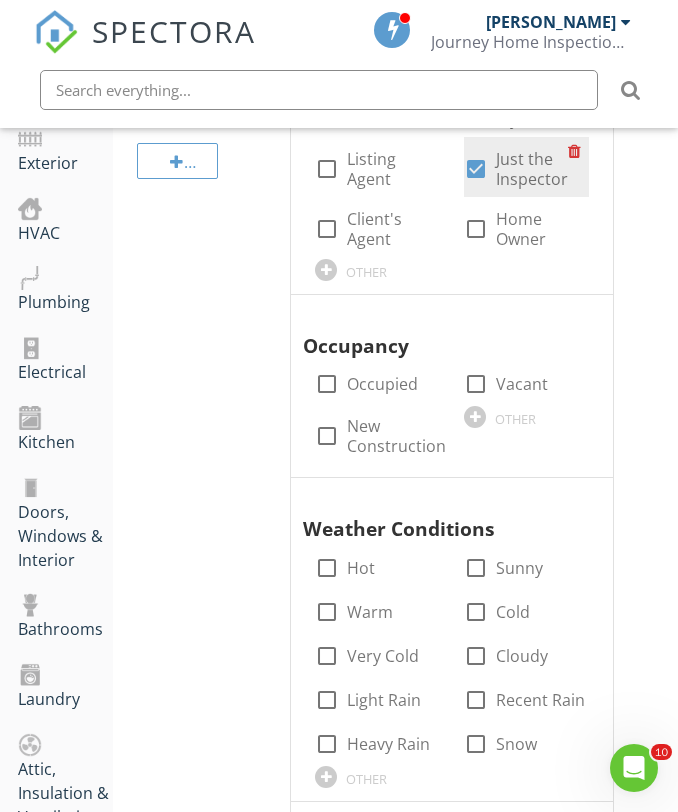 scroll, scrollTop: 582, scrollLeft: 0, axis: vertical 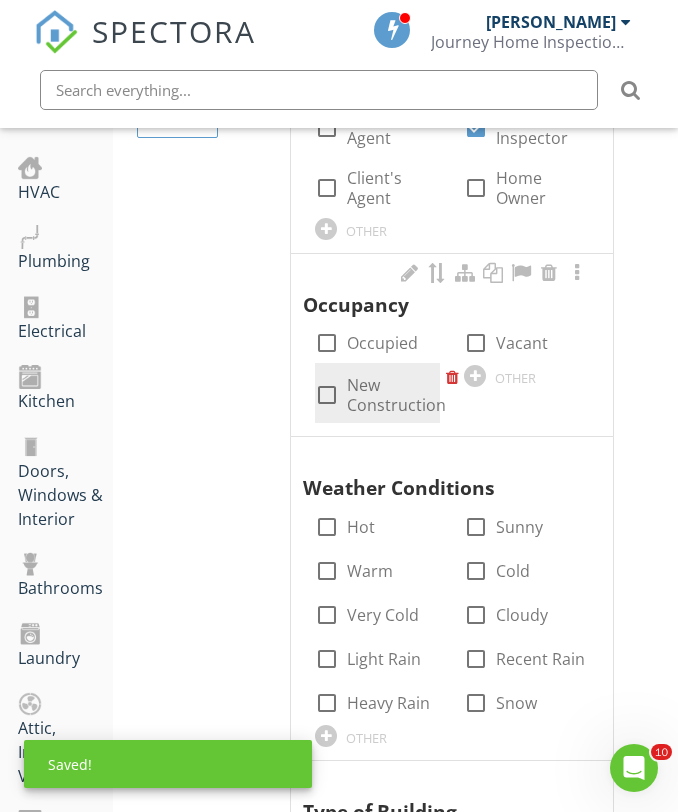 click at bounding box center (327, 395) 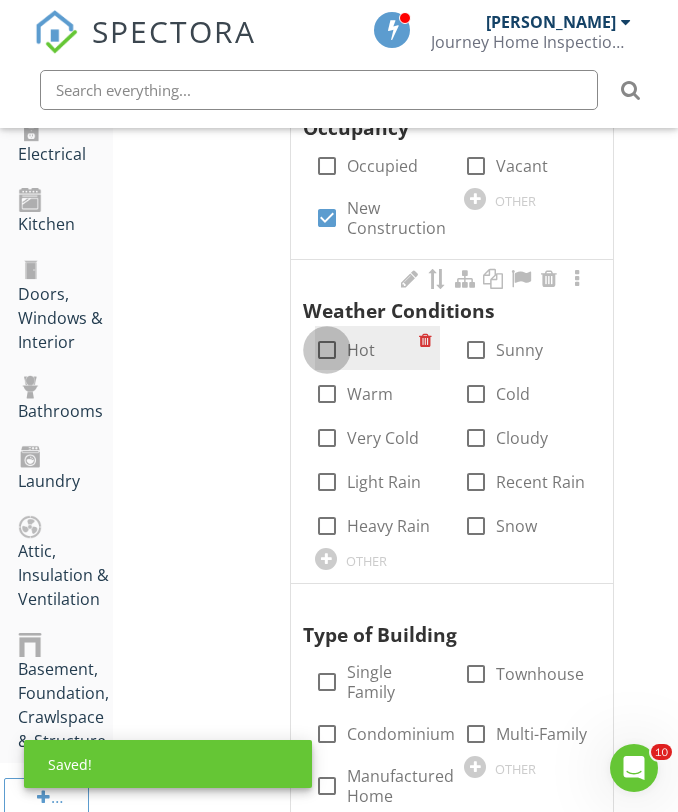 click at bounding box center [327, 350] 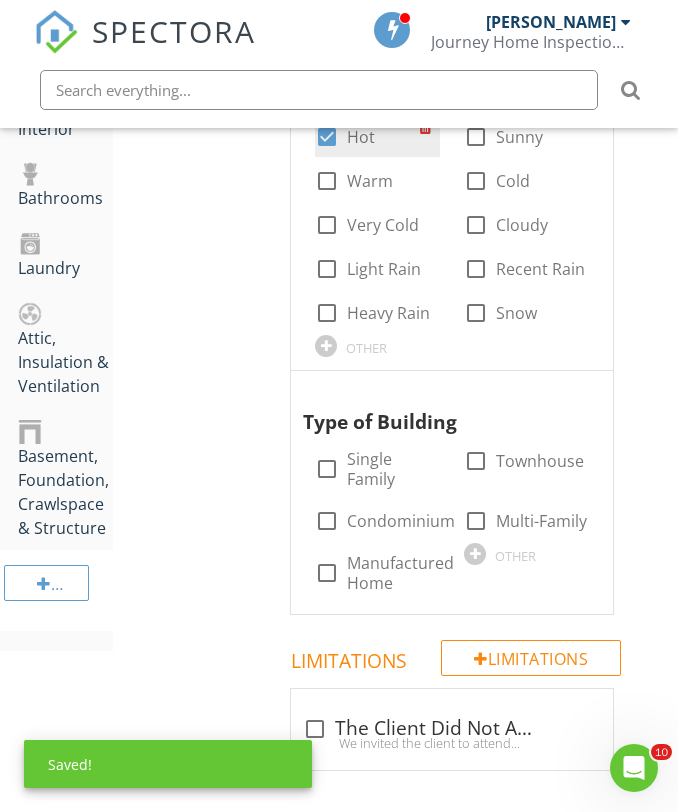 scroll, scrollTop: 1094, scrollLeft: 0, axis: vertical 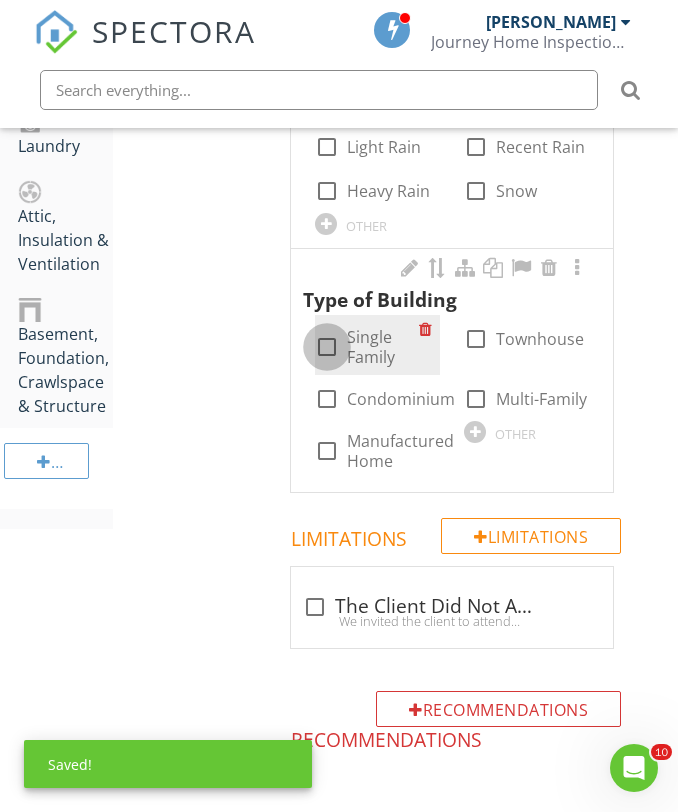 click at bounding box center (327, 347) 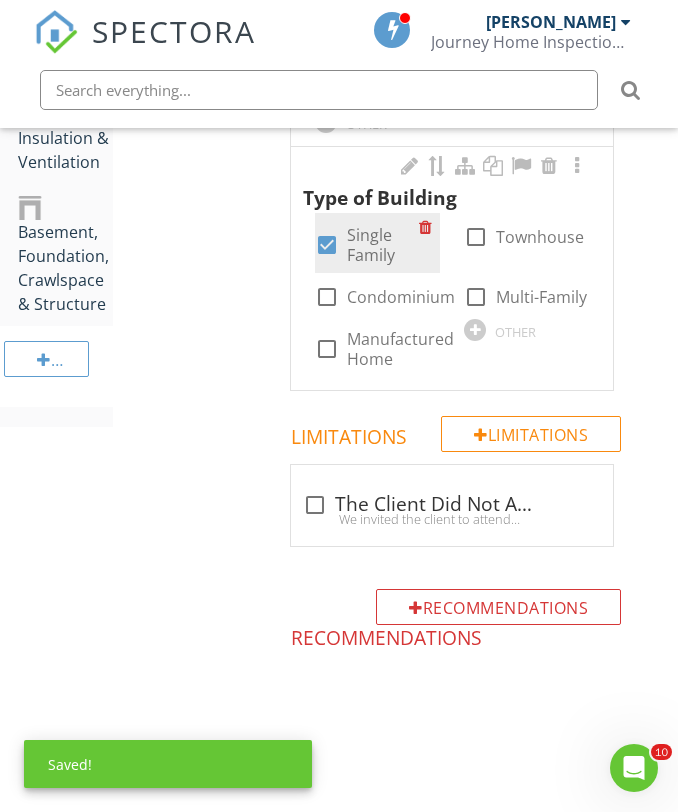scroll, scrollTop: 1199, scrollLeft: 0, axis: vertical 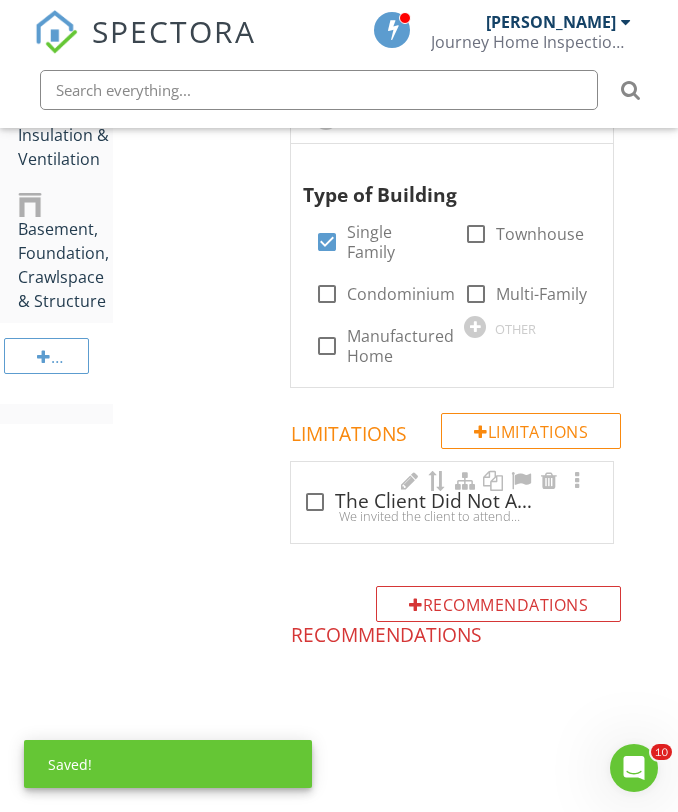 click at bounding box center [315, 502] 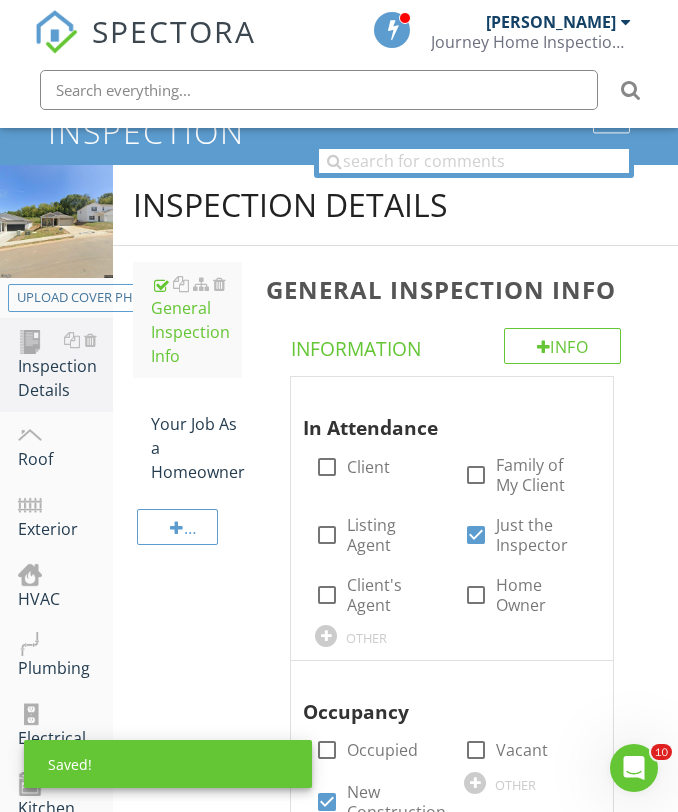 scroll, scrollTop: 174, scrollLeft: 0, axis: vertical 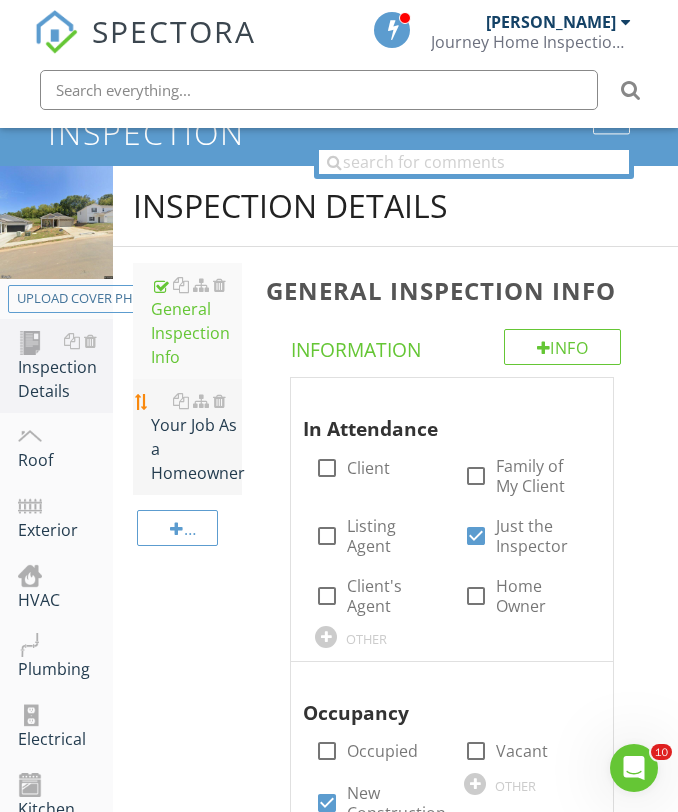 click on "Your Job As a Homeowner" at bounding box center [196, 437] 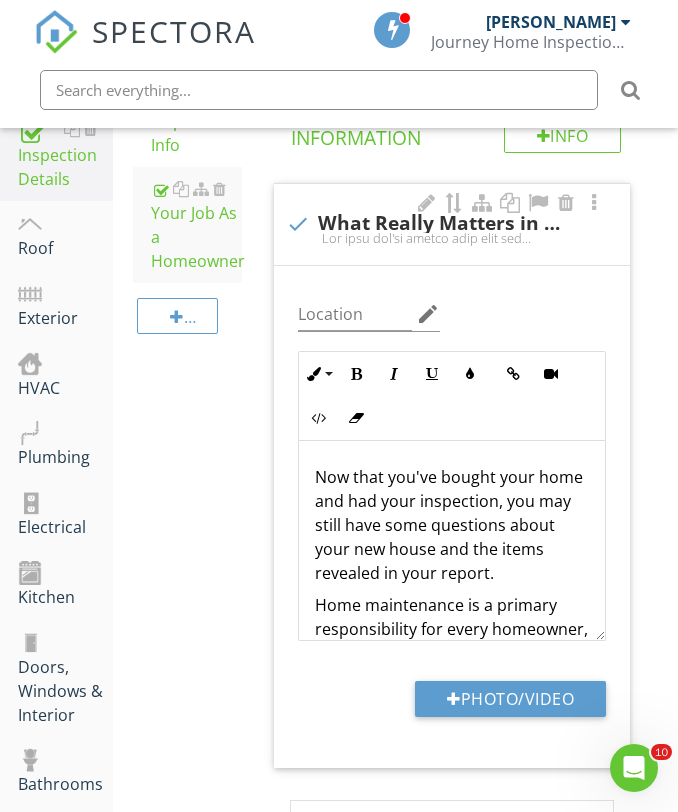scroll, scrollTop: 412, scrollLeft: 0, axis: vertical 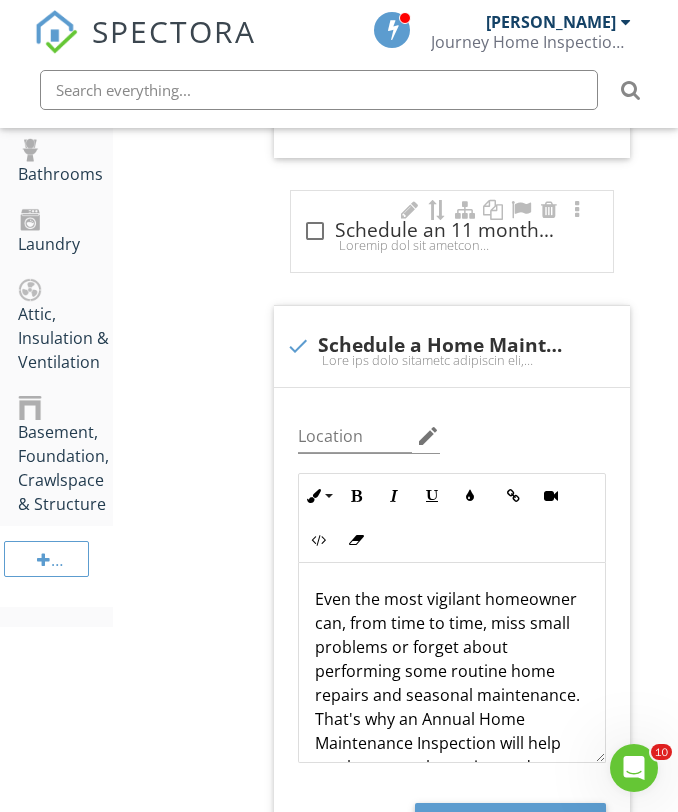 click at bounding box center [315, 231] 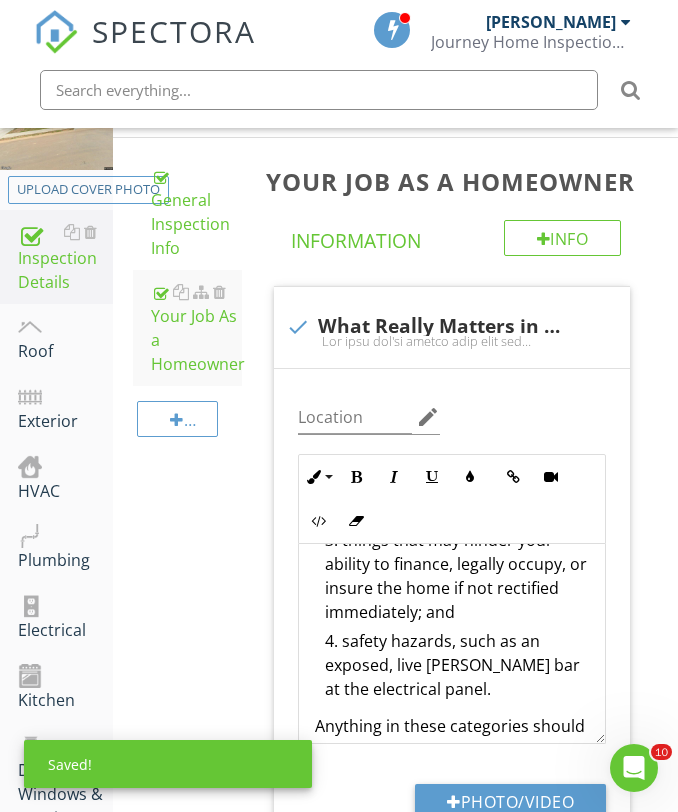 scroll, scrollTop: 261, scrollLeft: 0, axis: vertical 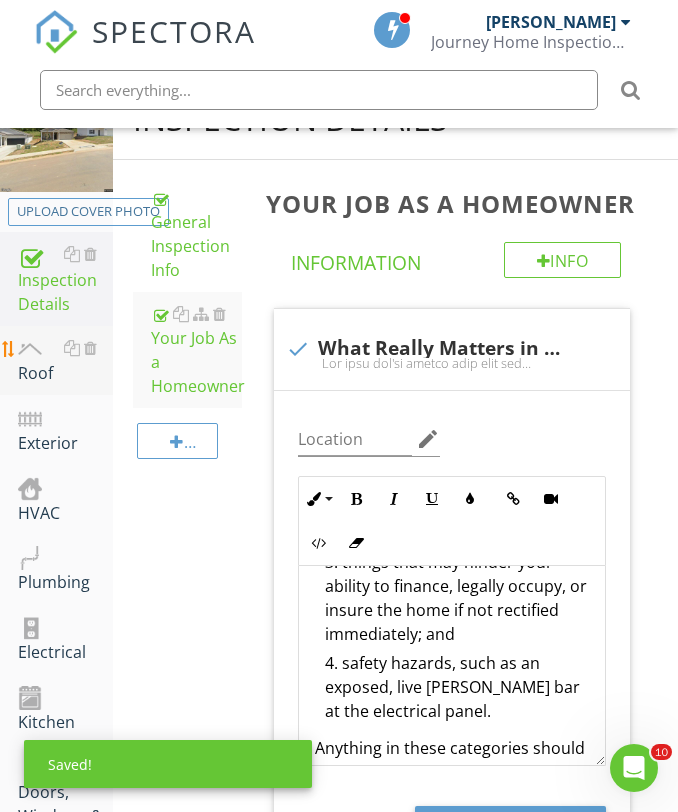 click at bounding box center [30, 349] 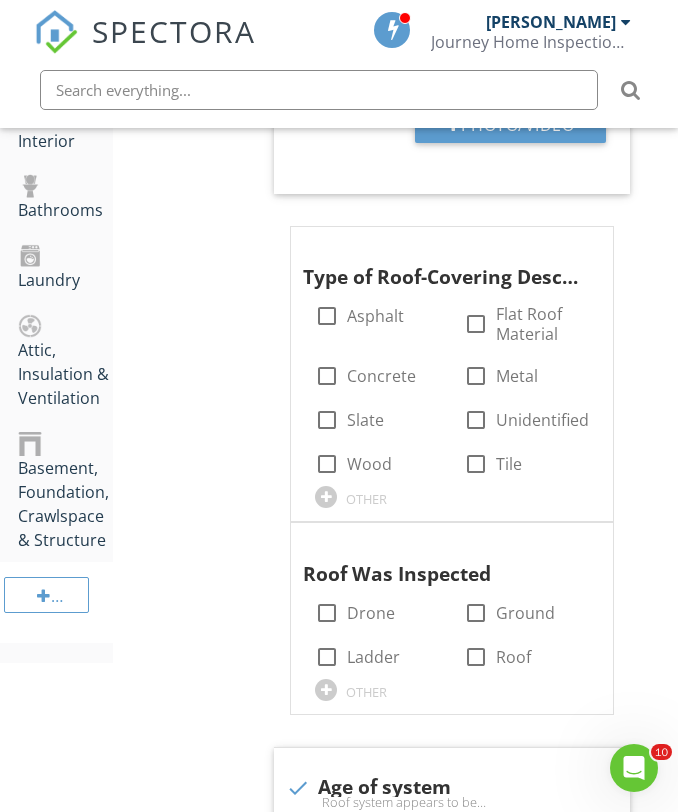 scroll, scrollTop: 981, scrollLeft: 0, axis: vertical 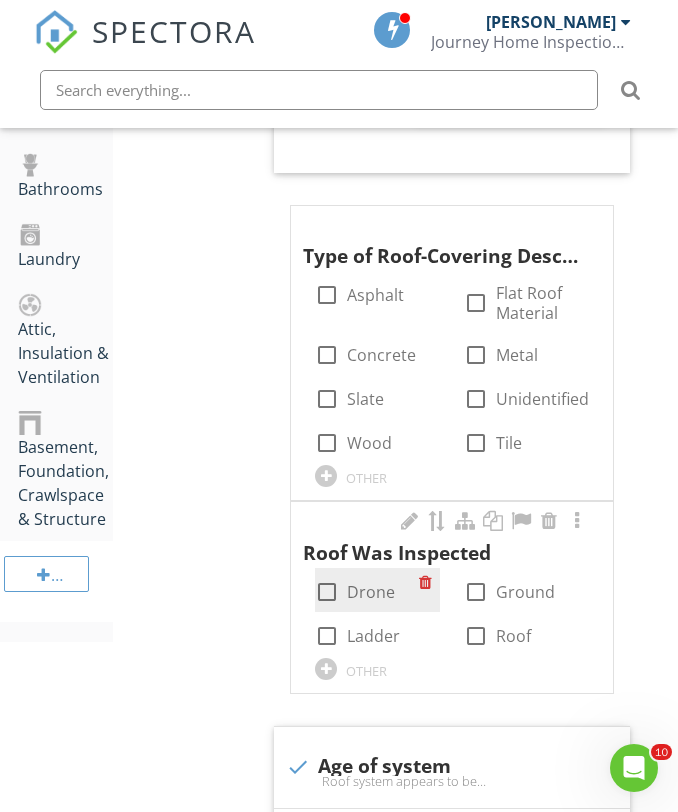 click at bounding box center [327, 592] 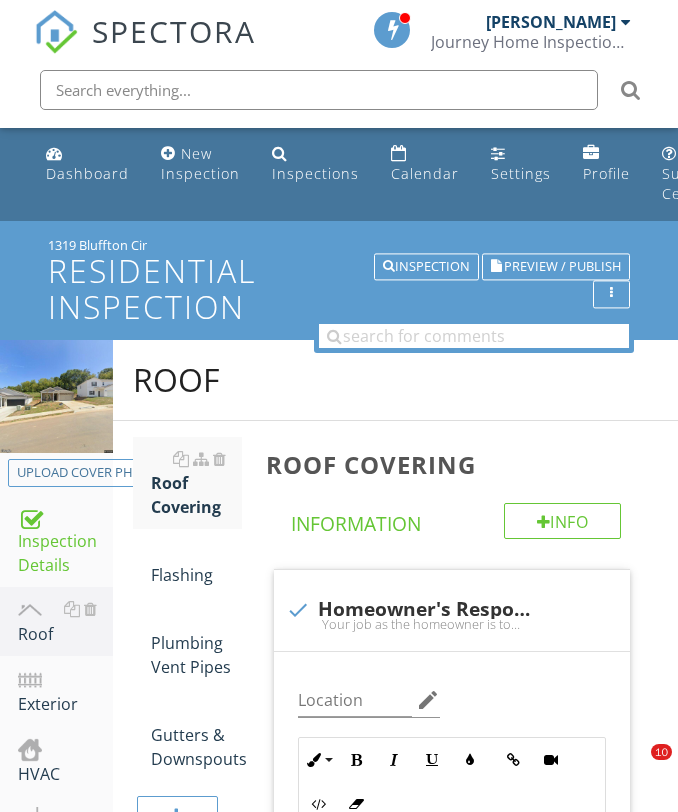 scroll, scrollTop: 1448, scrollLeft: 0, axis: vertical 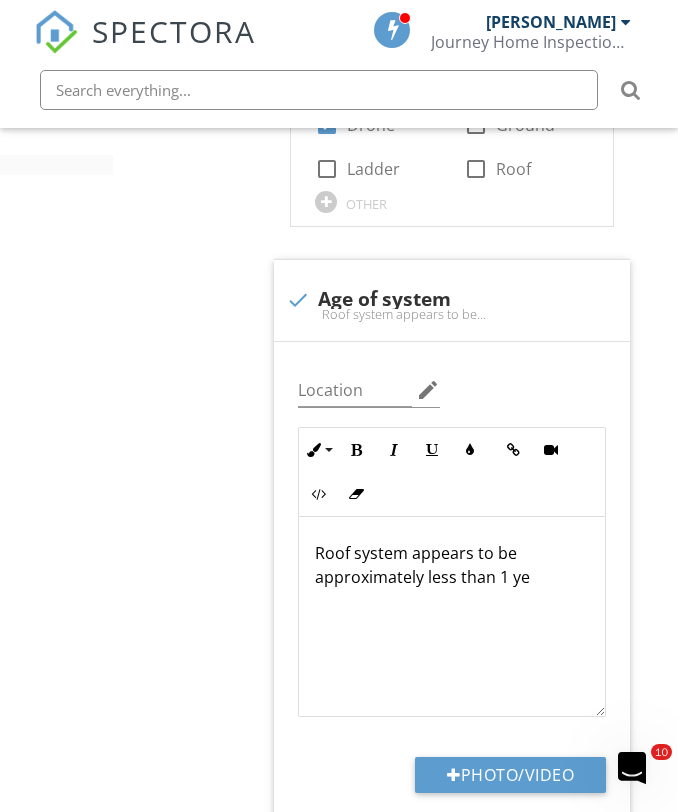 type 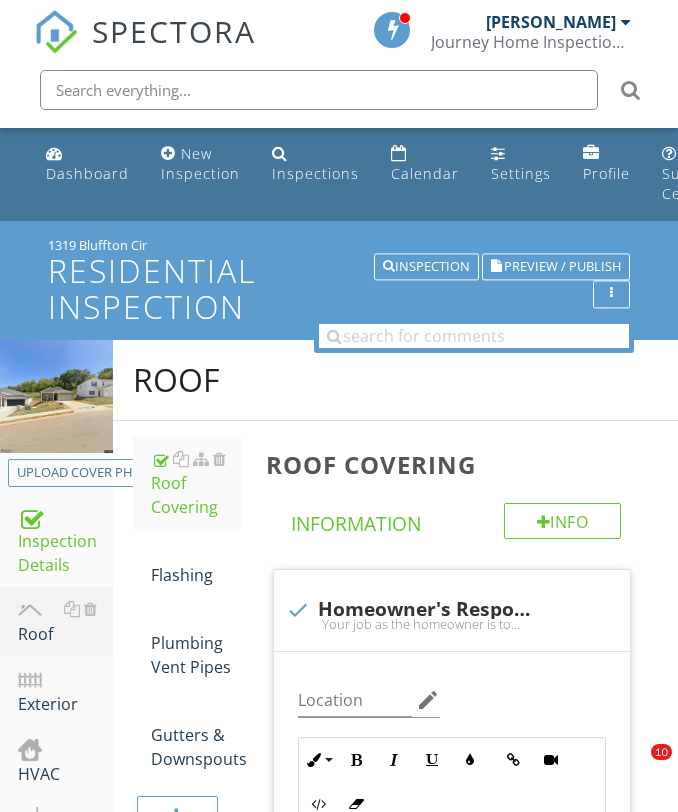 scroll, scrollTop: 4347, scrollLeft: 0, axis: vertical 